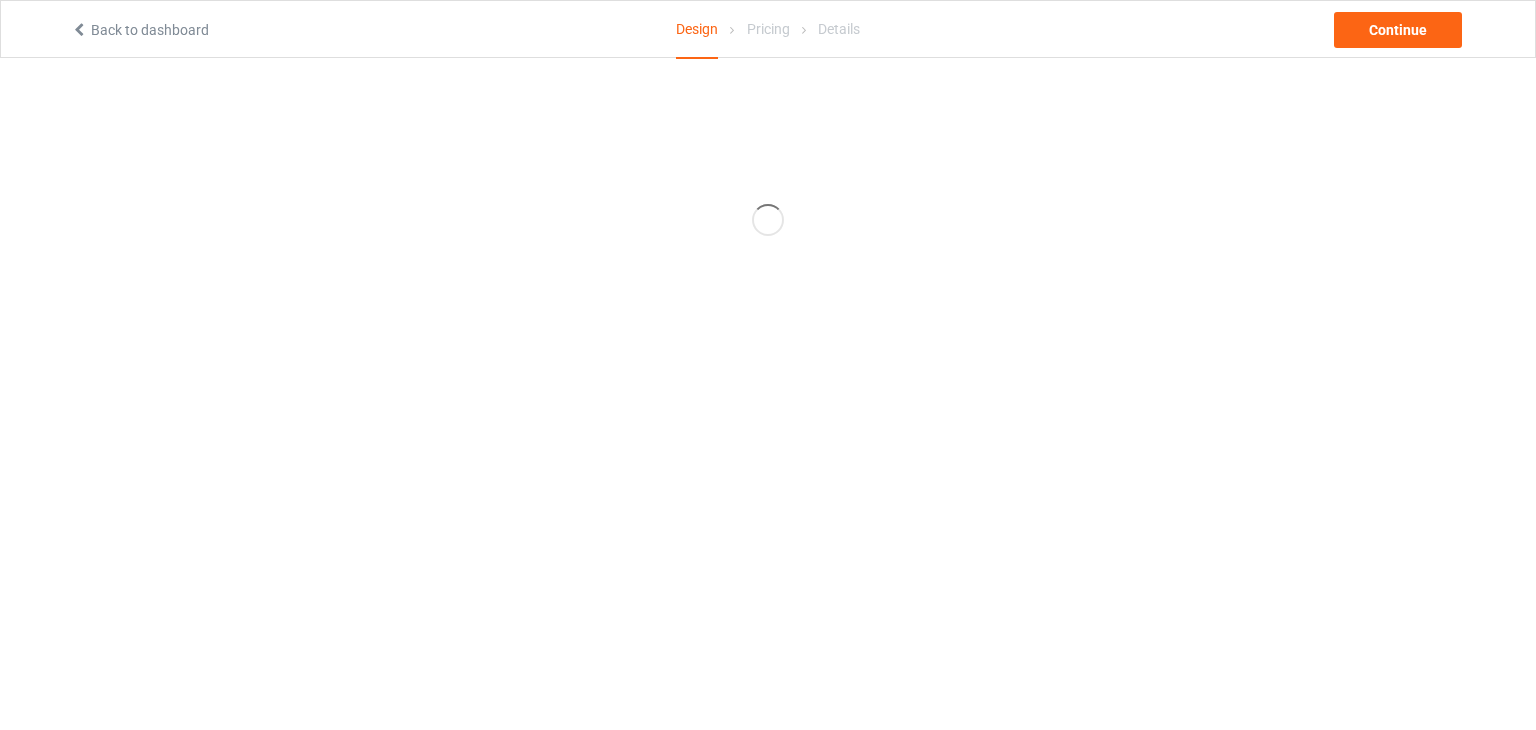 scroll, scrollTop: 0, scrollLeft: 0, axis: both 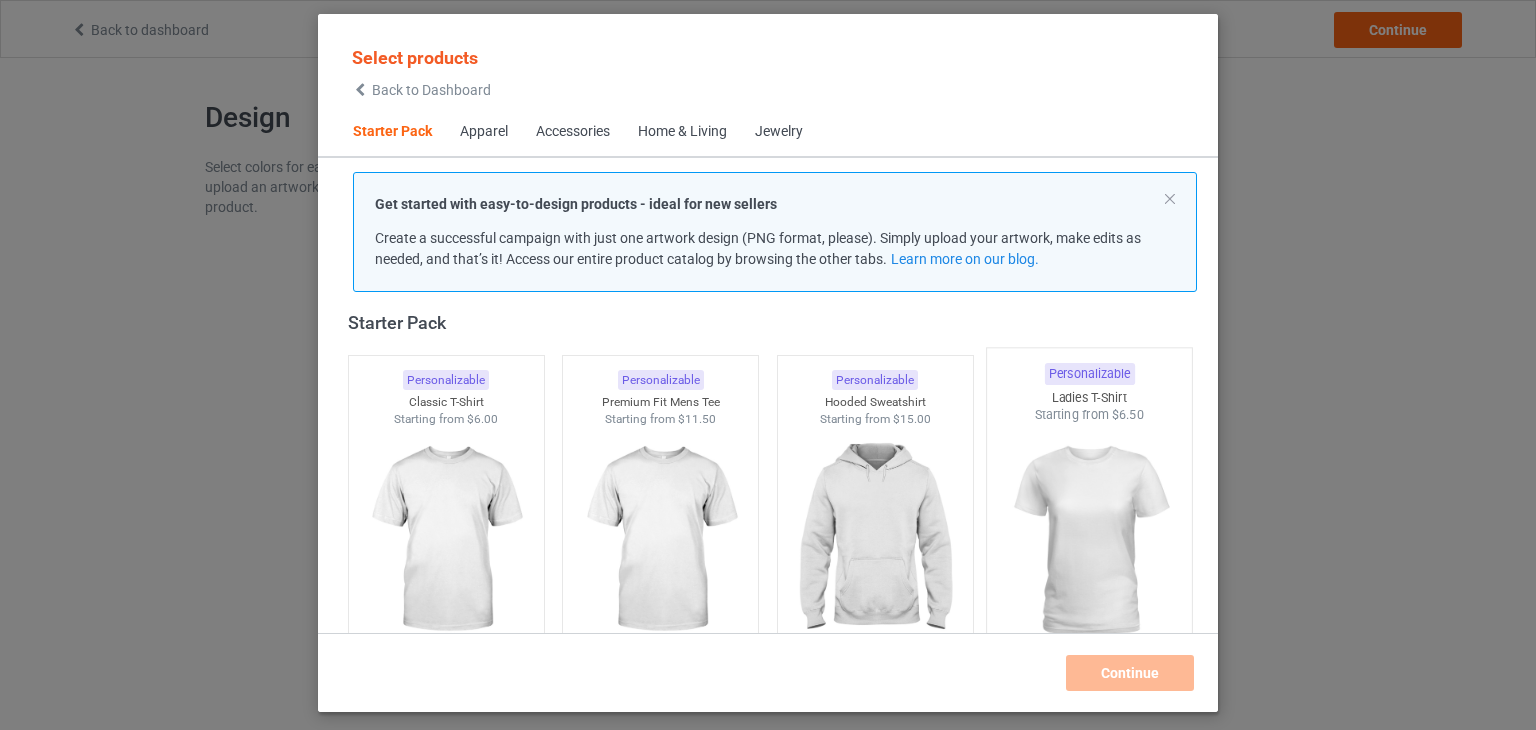 click at bounding box center (446, 540) 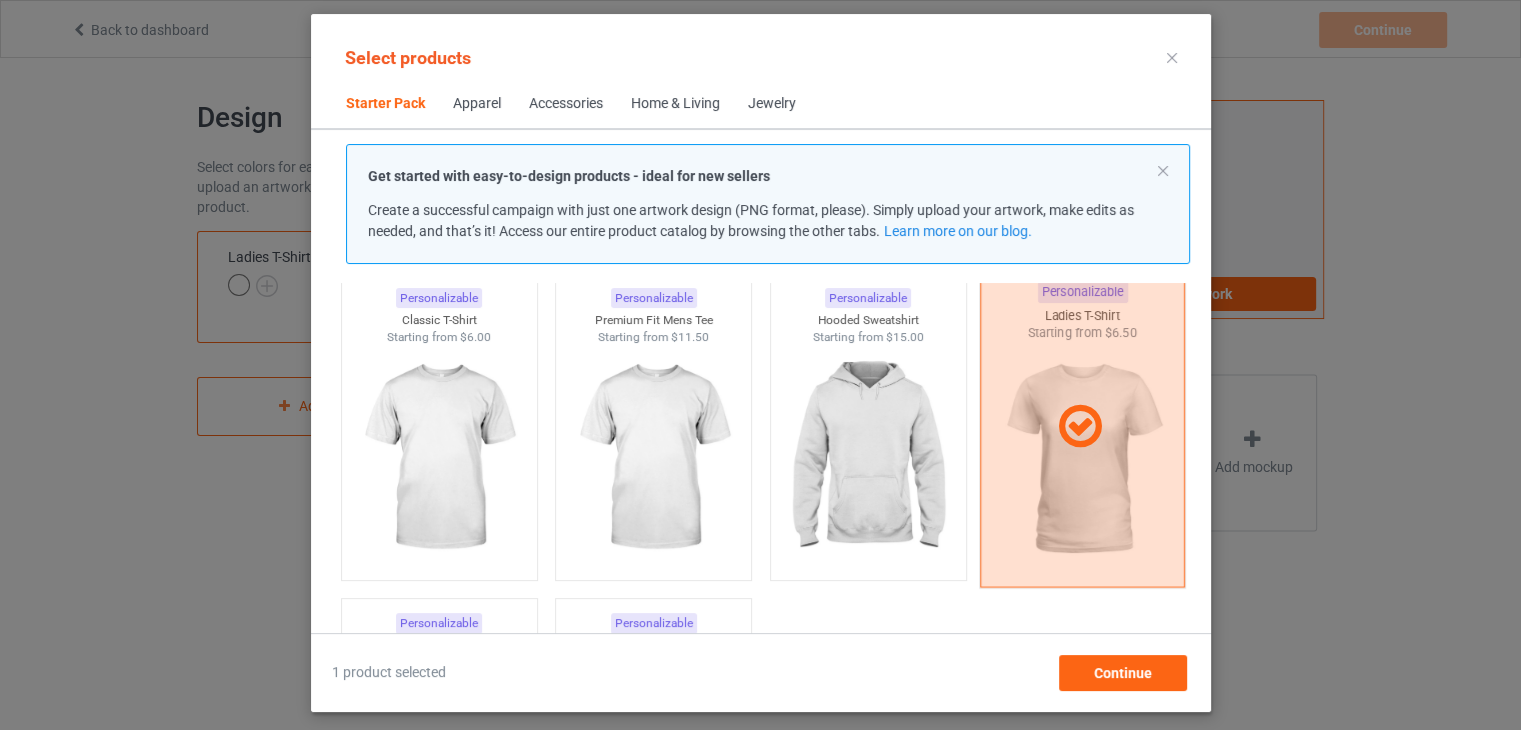 scroll, scrollTop: 126, scrollLeft: 0, axis: vertical 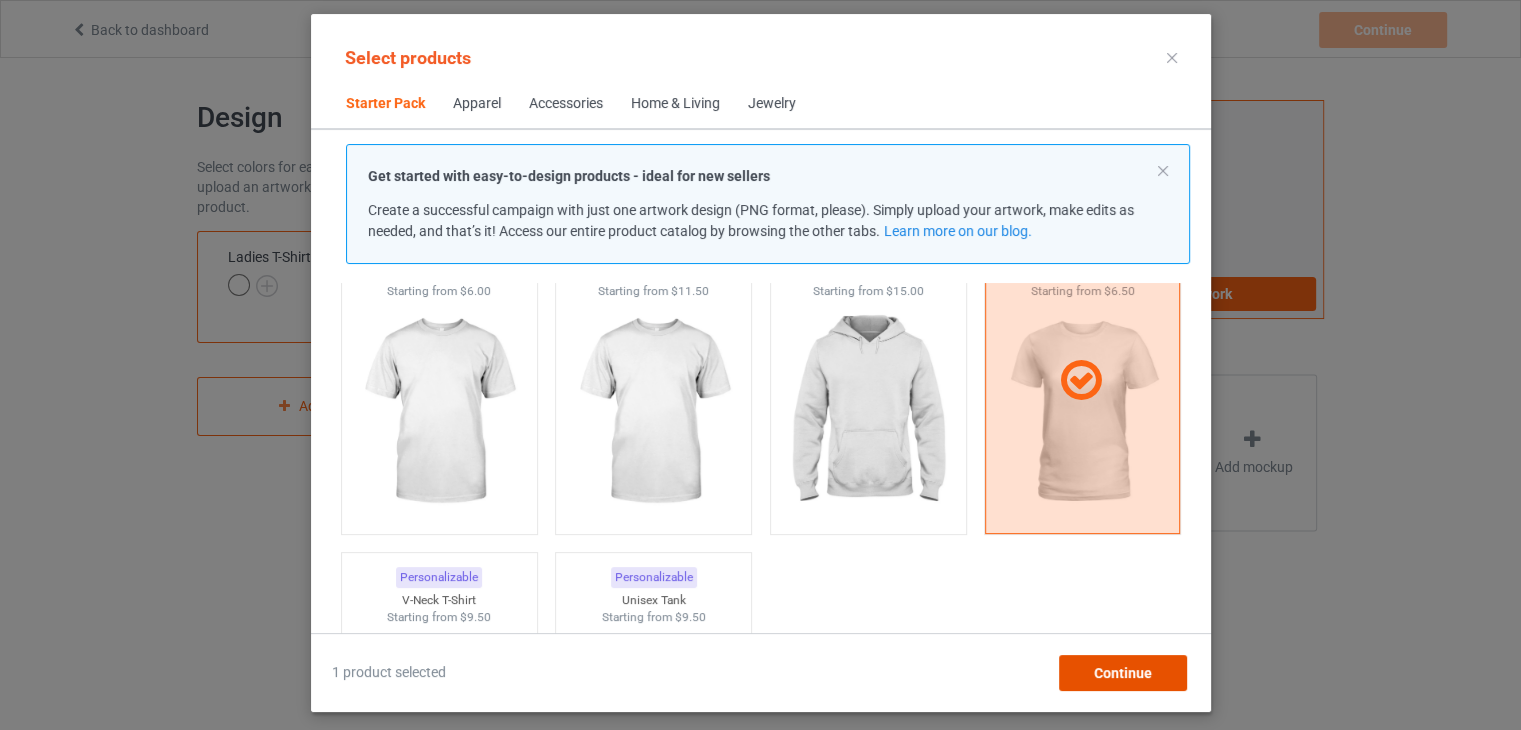 click on "Continue" at bounding box center (1122, 673) 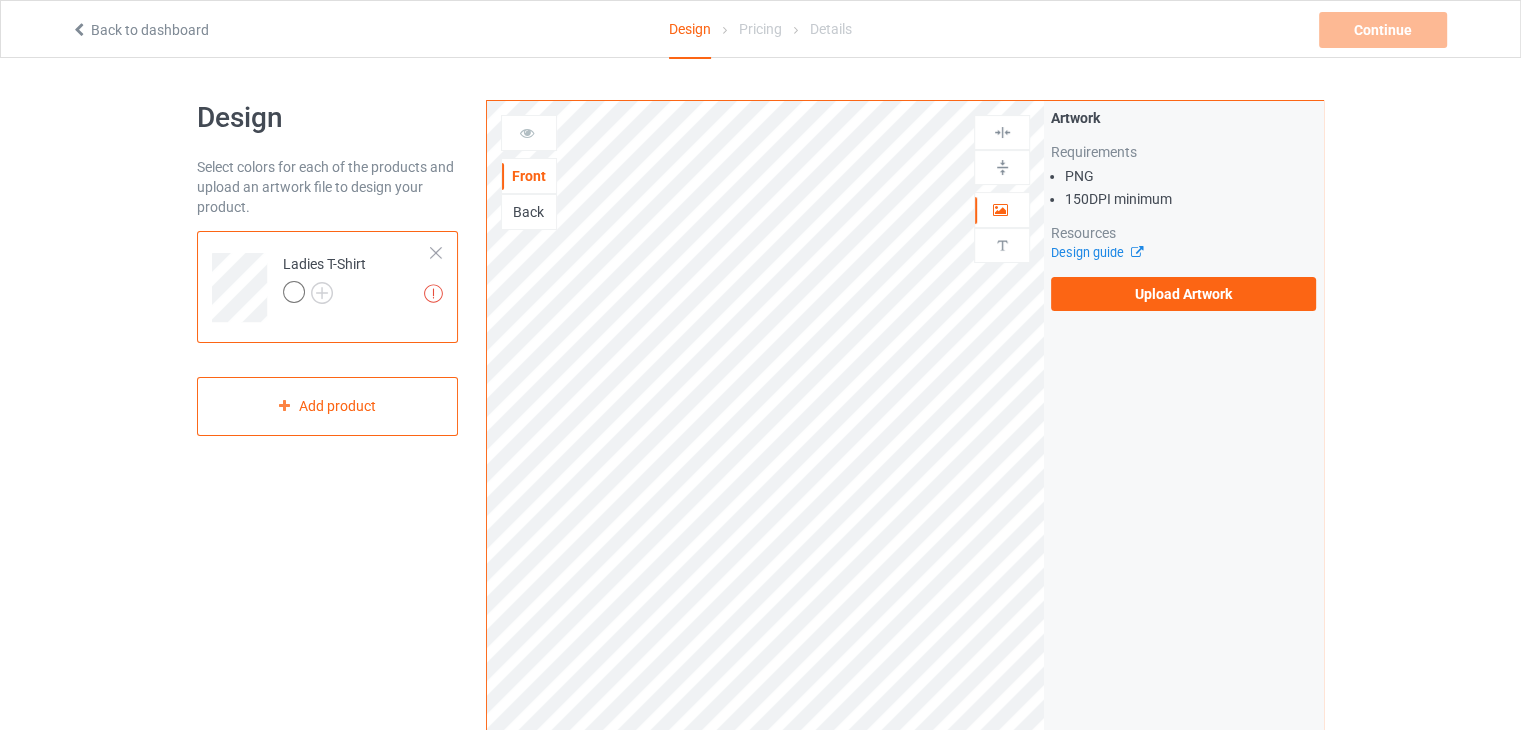 click on "Upload Artwork" at bounding box center [1183, 294] 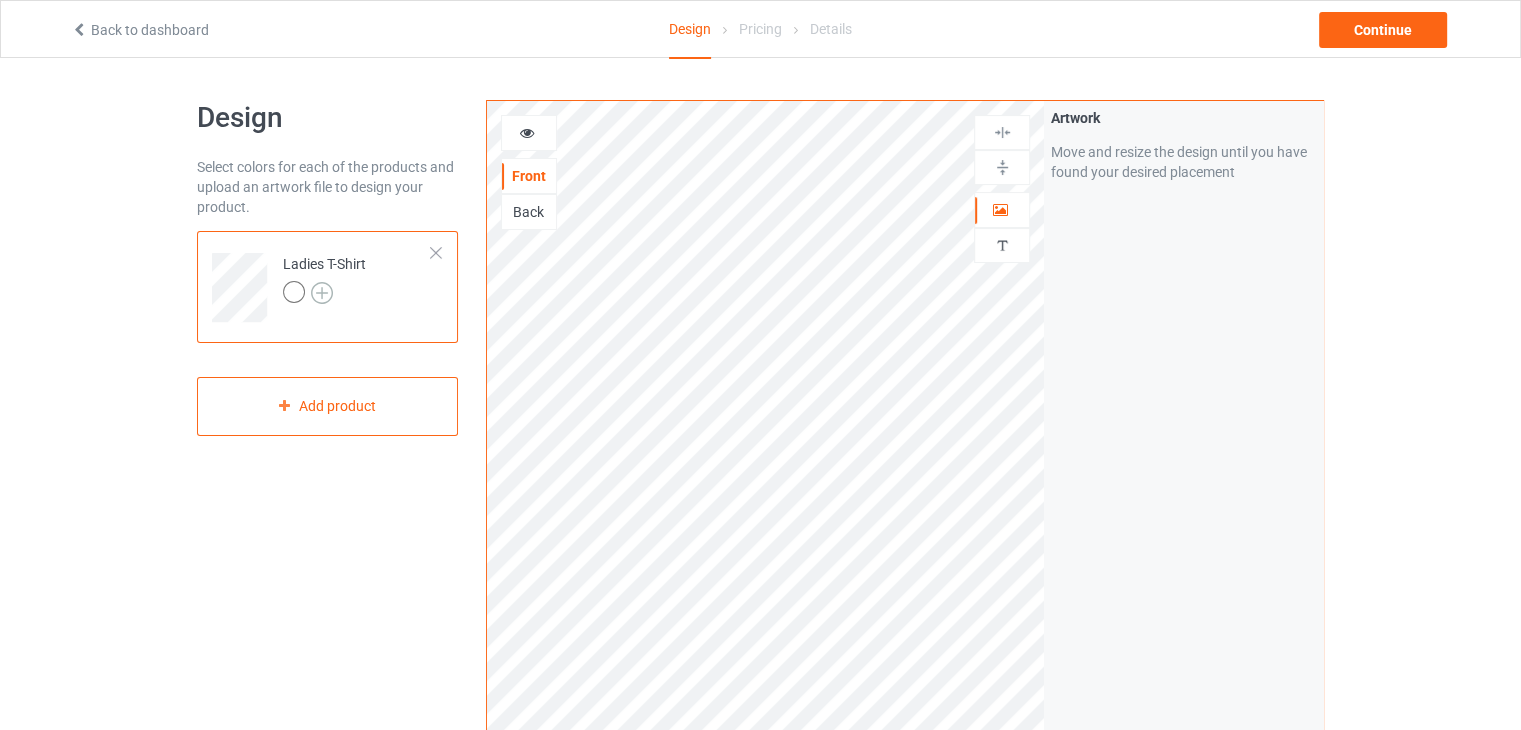 click at bounding box center (322, 293) 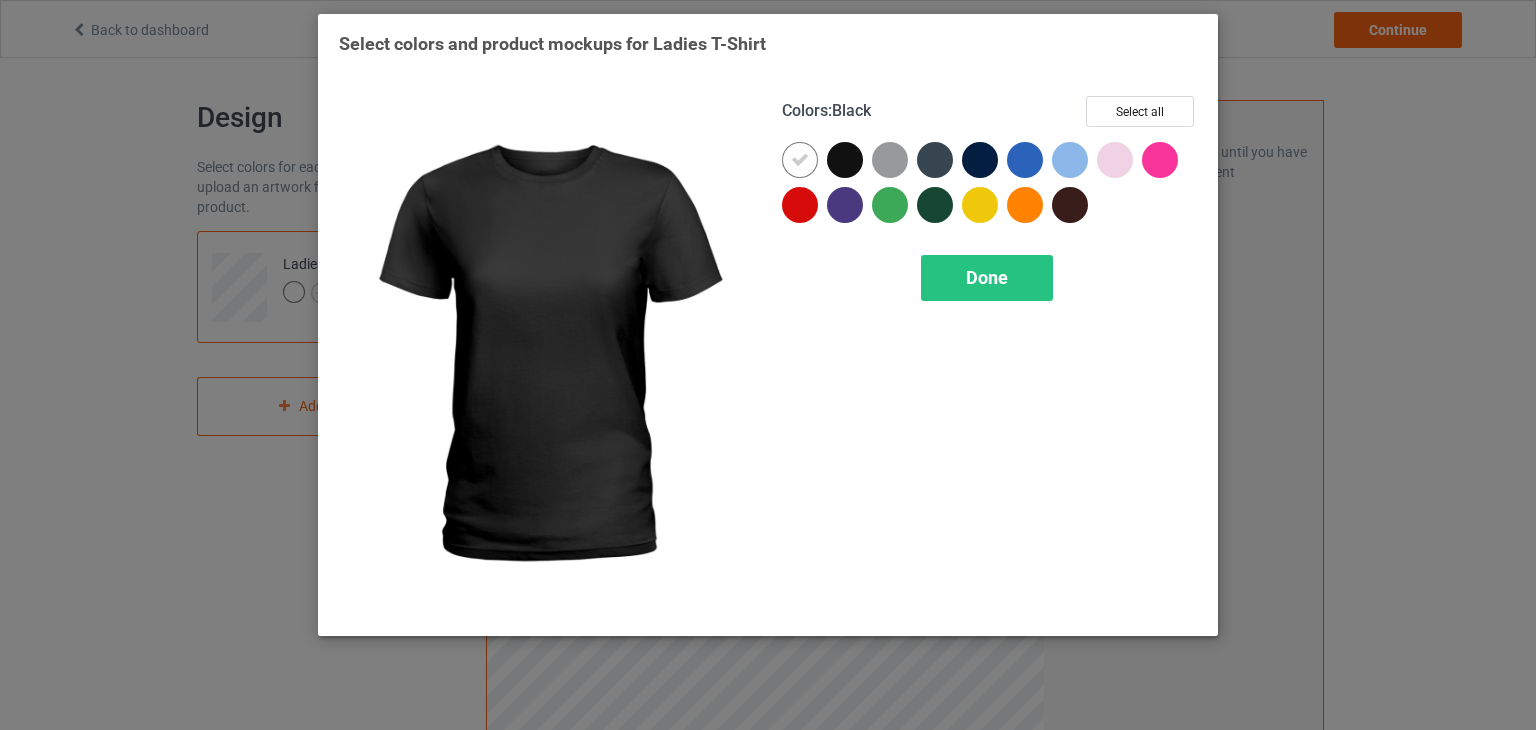 click at bounding box center (800, 160) 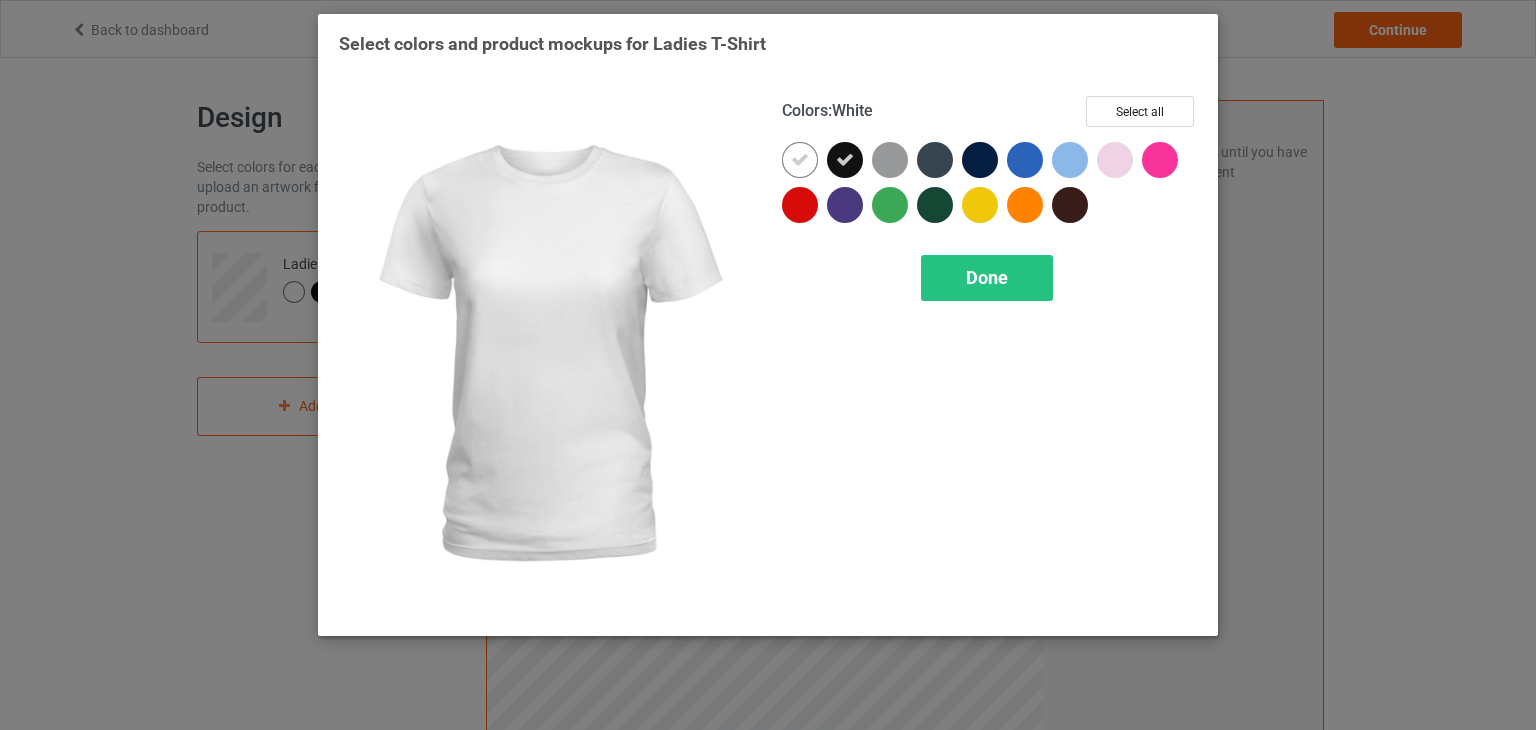 click at bounding box center (800, 160) 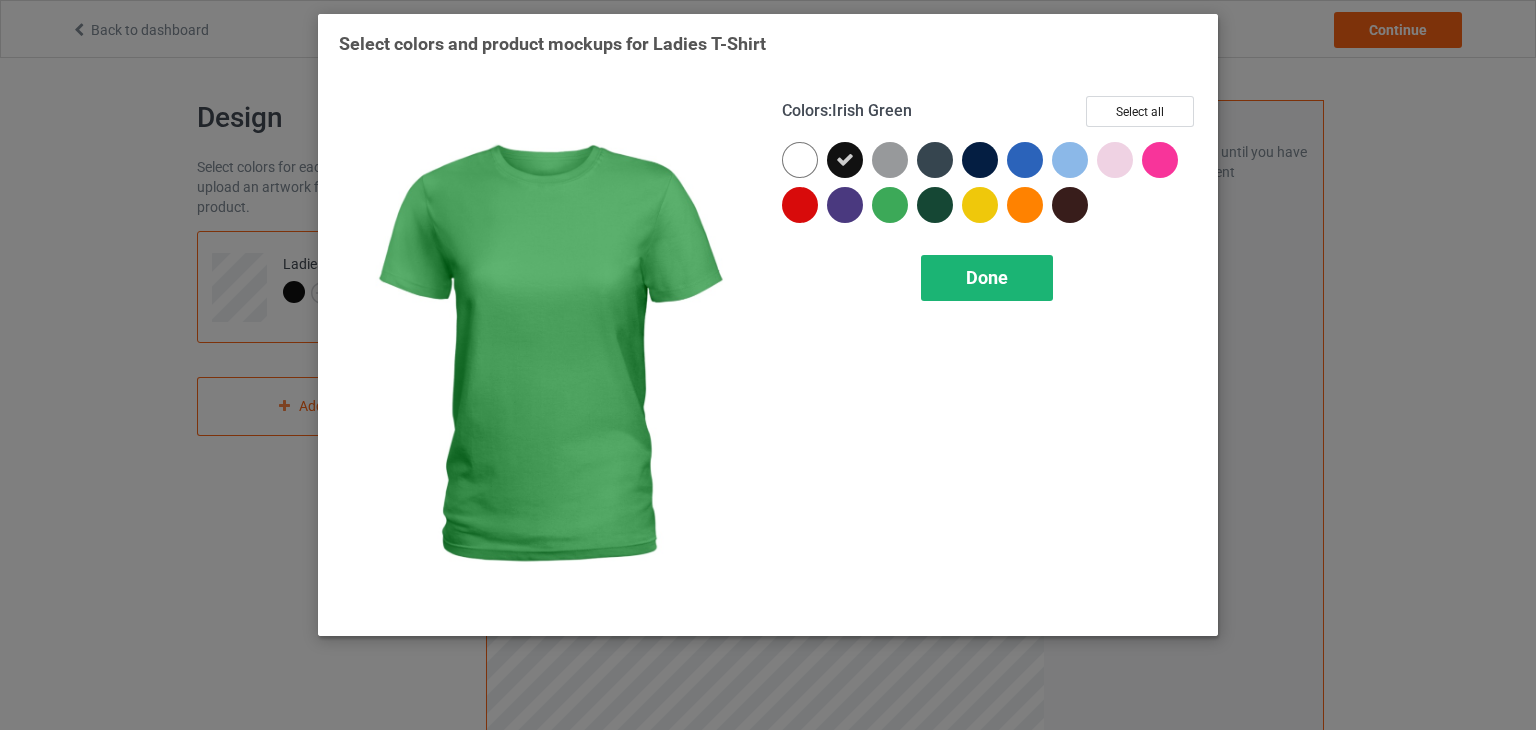 click on "Done" at bounding box center [987, 277] 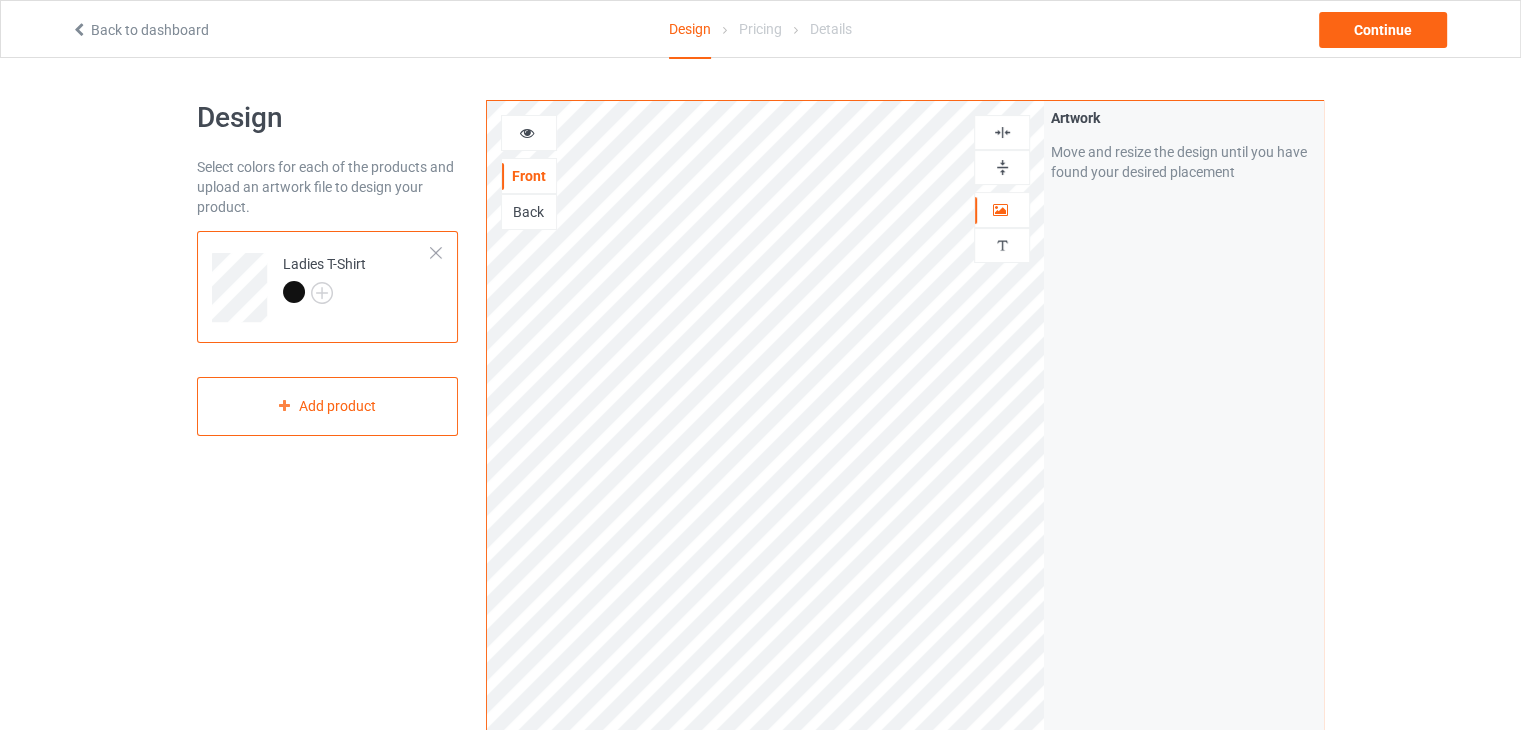 click on "Artwork Move and resize the design until you have found your desired placement" at bounding box center (1183, 481) 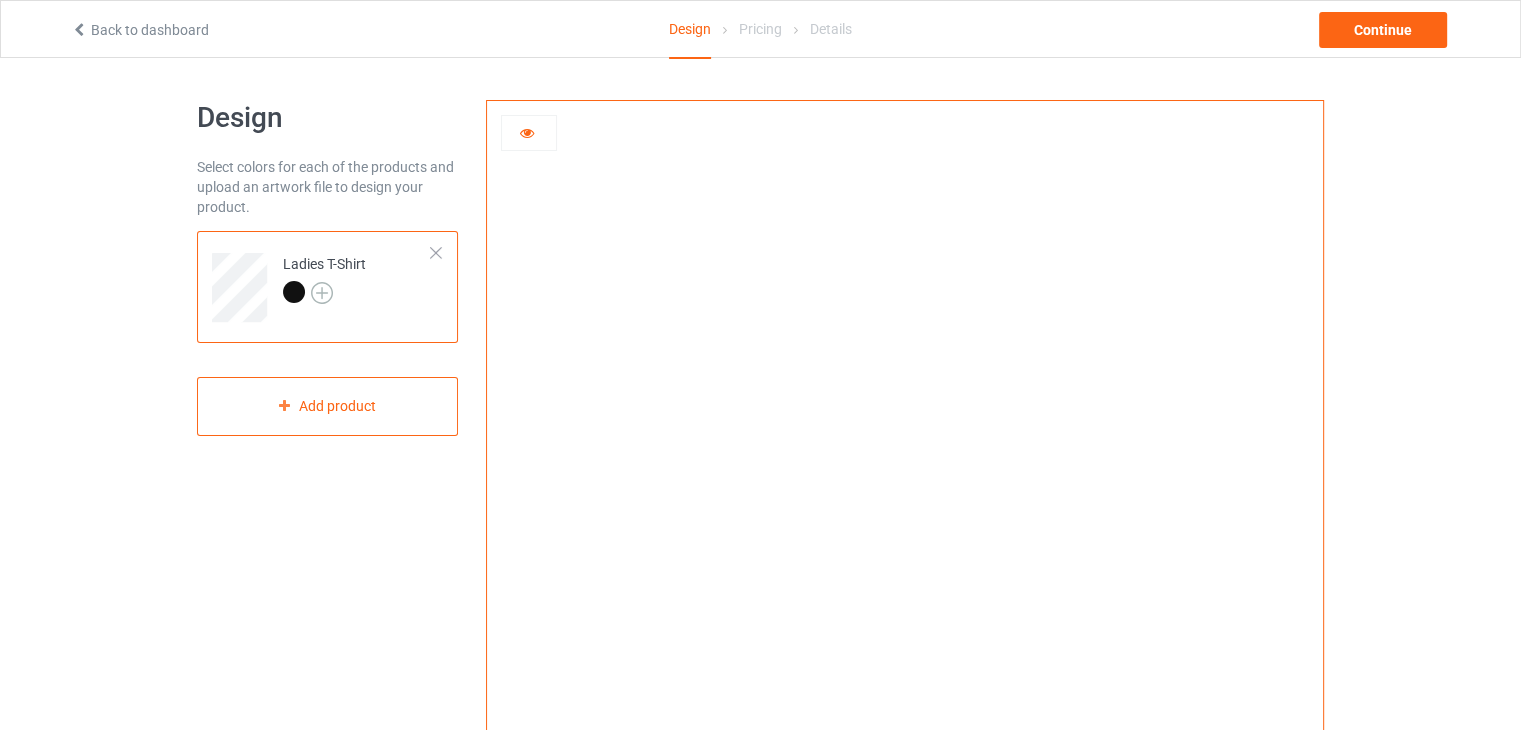 click at bounding box center (322, 293) 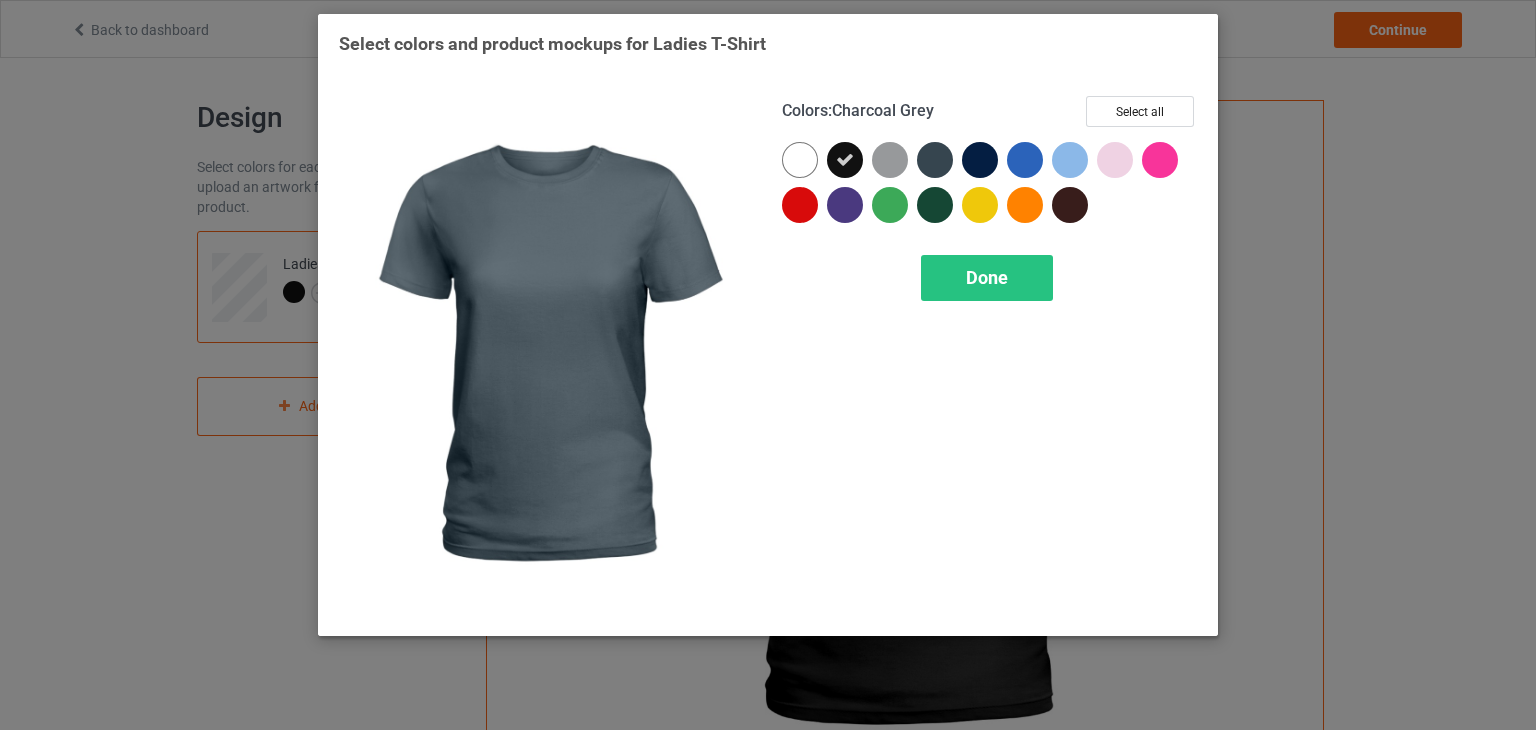 click at bounding box center [800, 160] 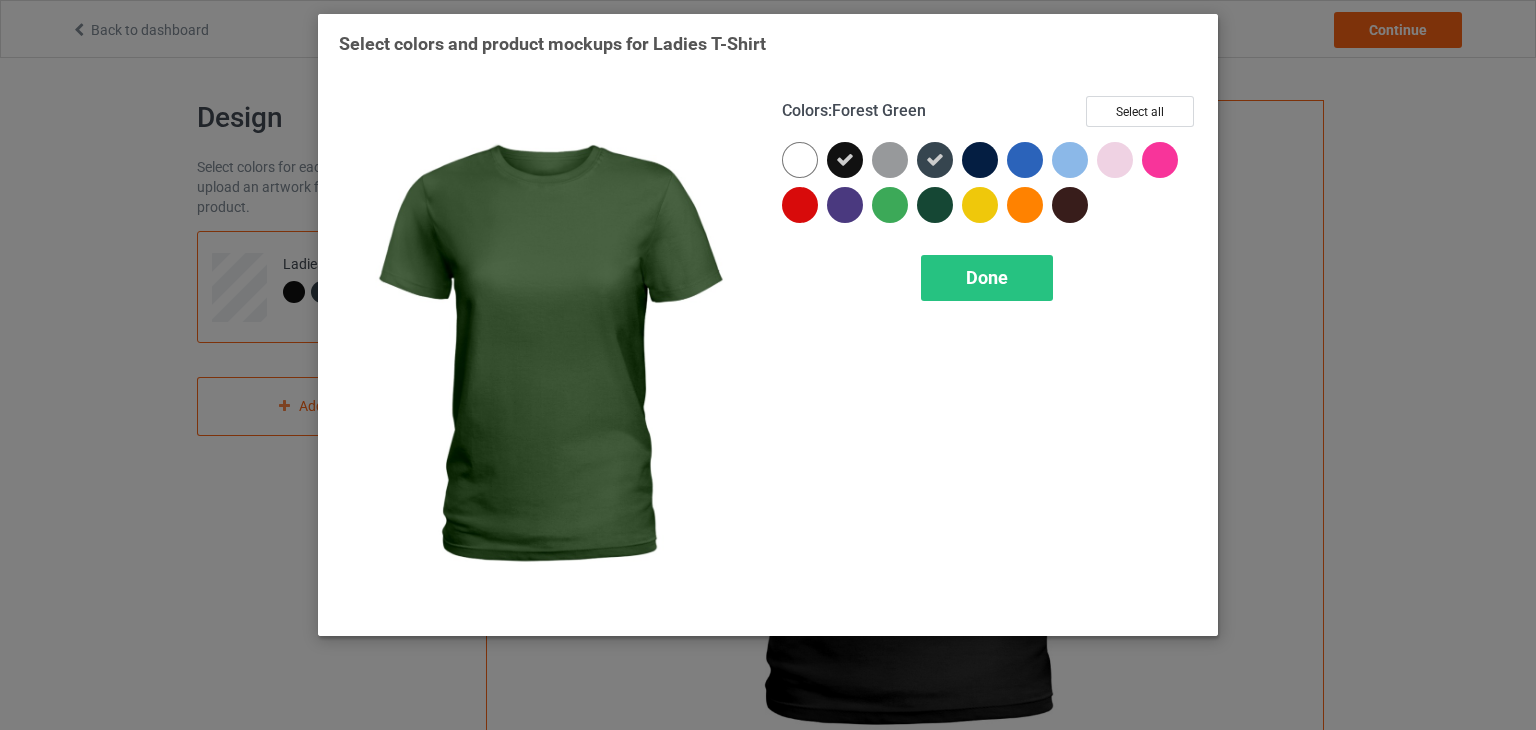 click at bounding box center (800, 160) 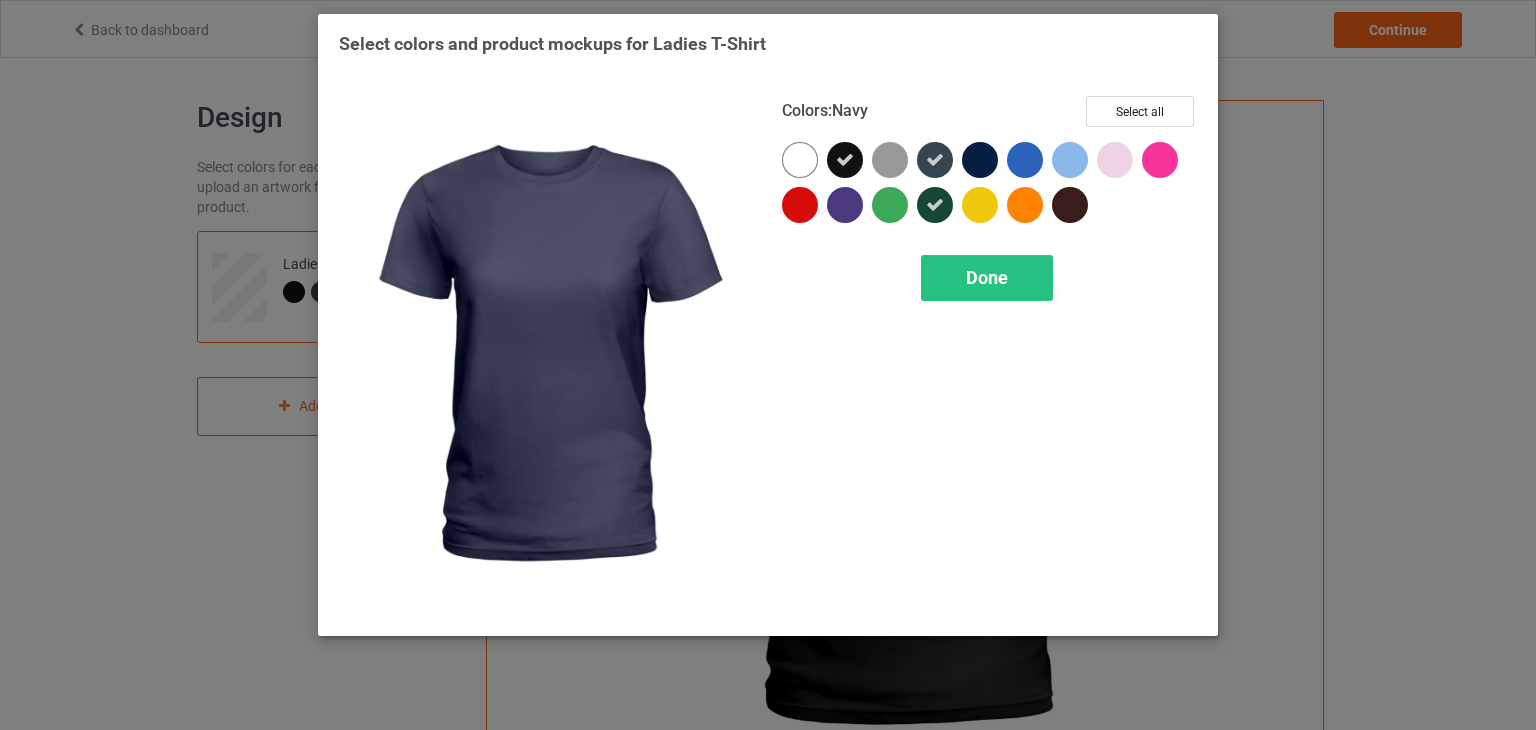 click at bounding box center [800, 160] 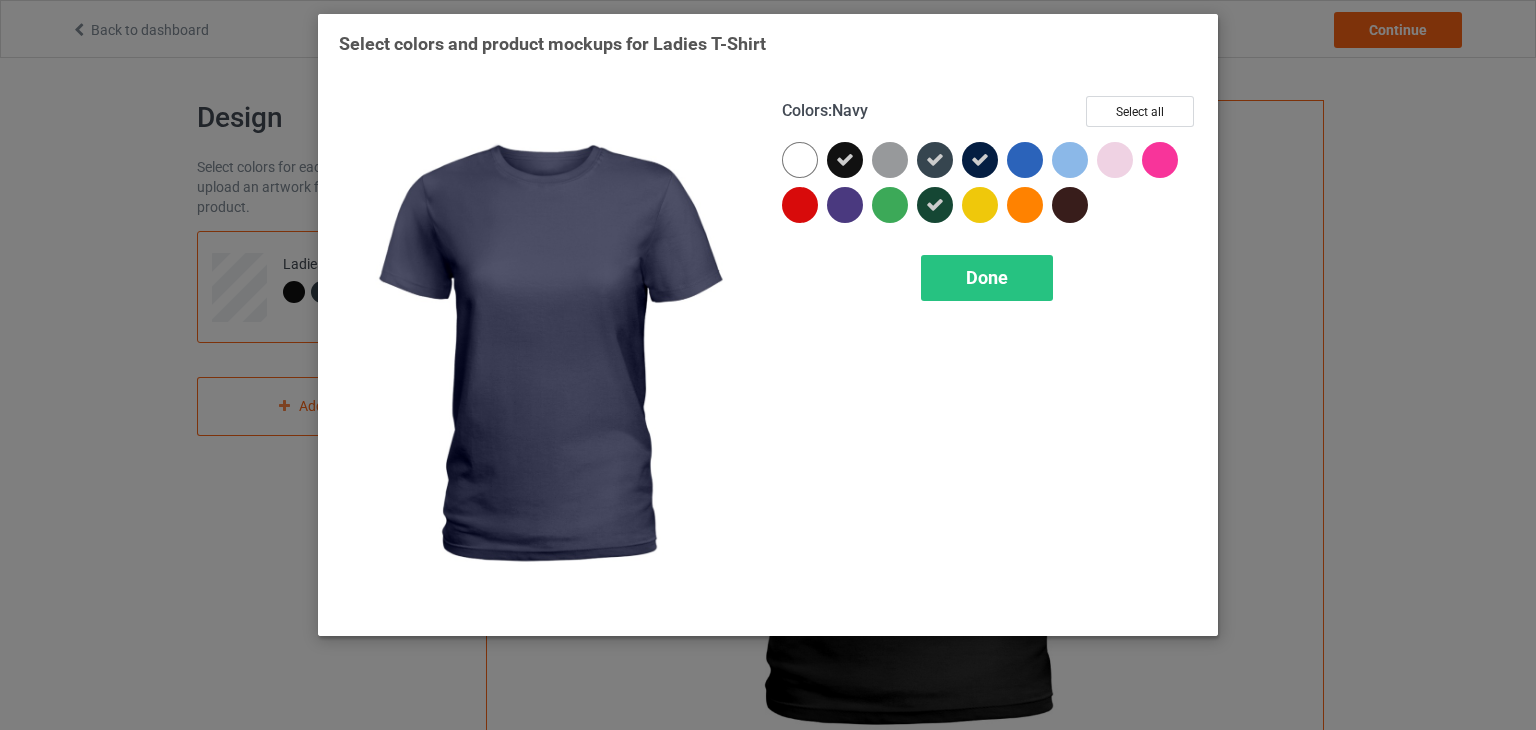click at bounding box center [845, 160] 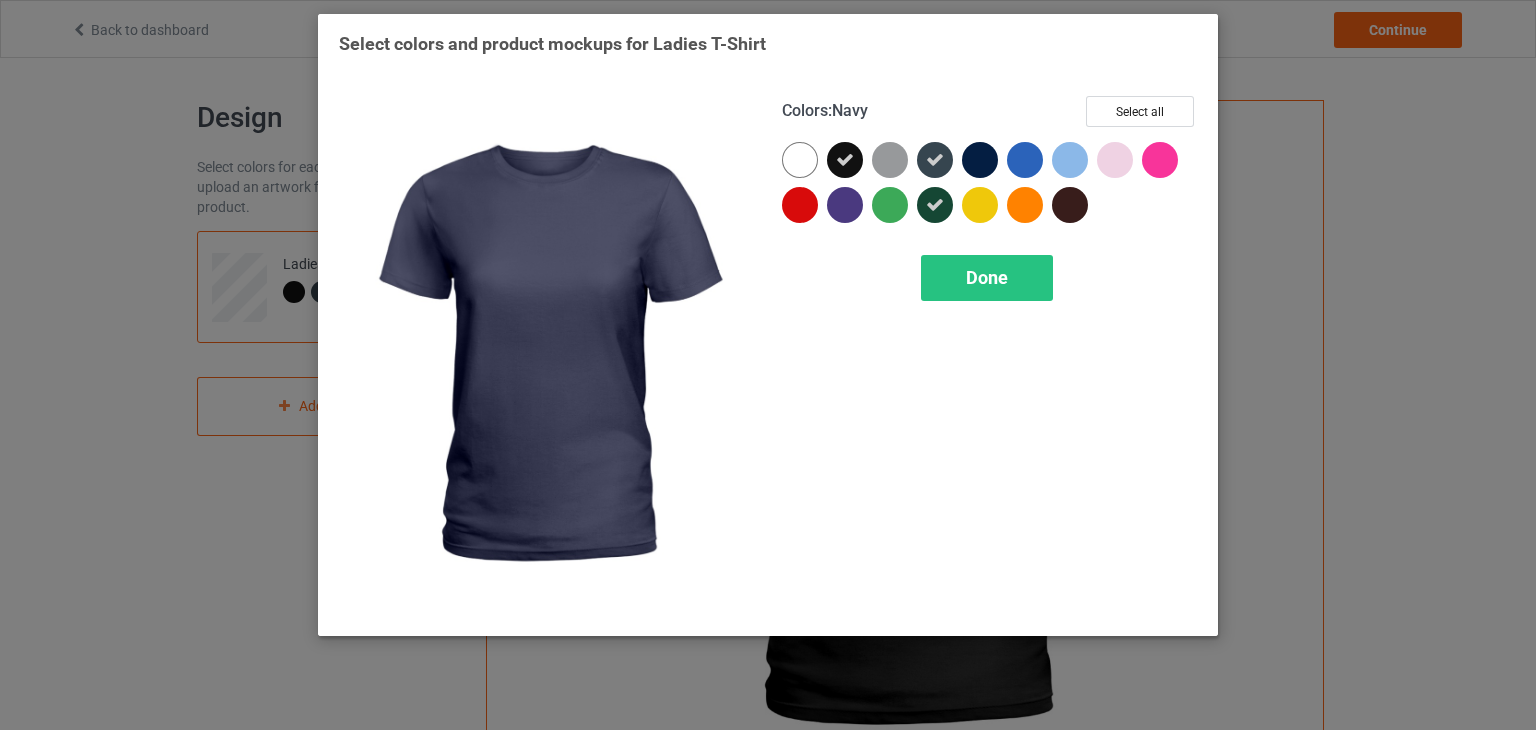 click at bounding box center [800, 160] 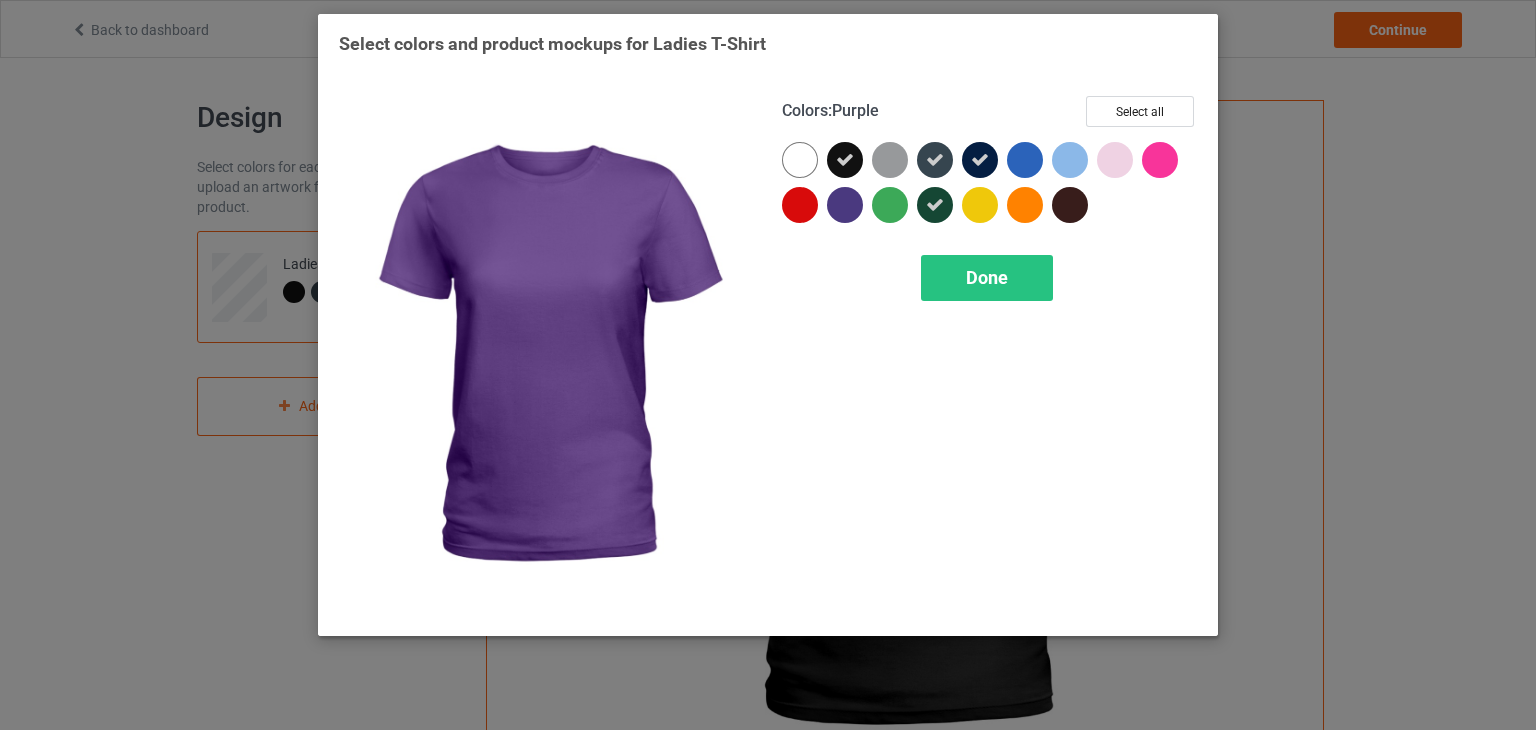 click at bounding box center [800, 160] 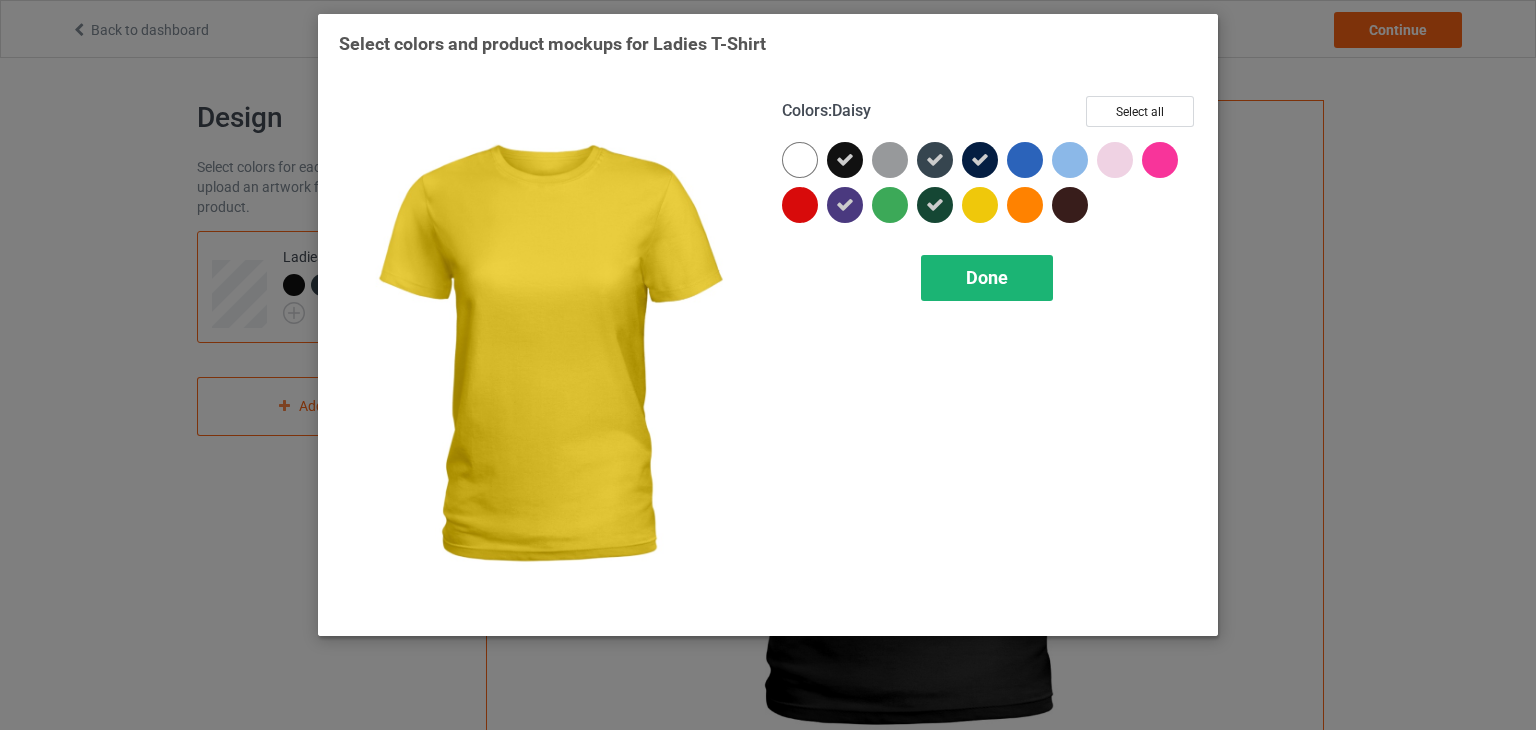 click on "Done" at bounding box center [987, 277] 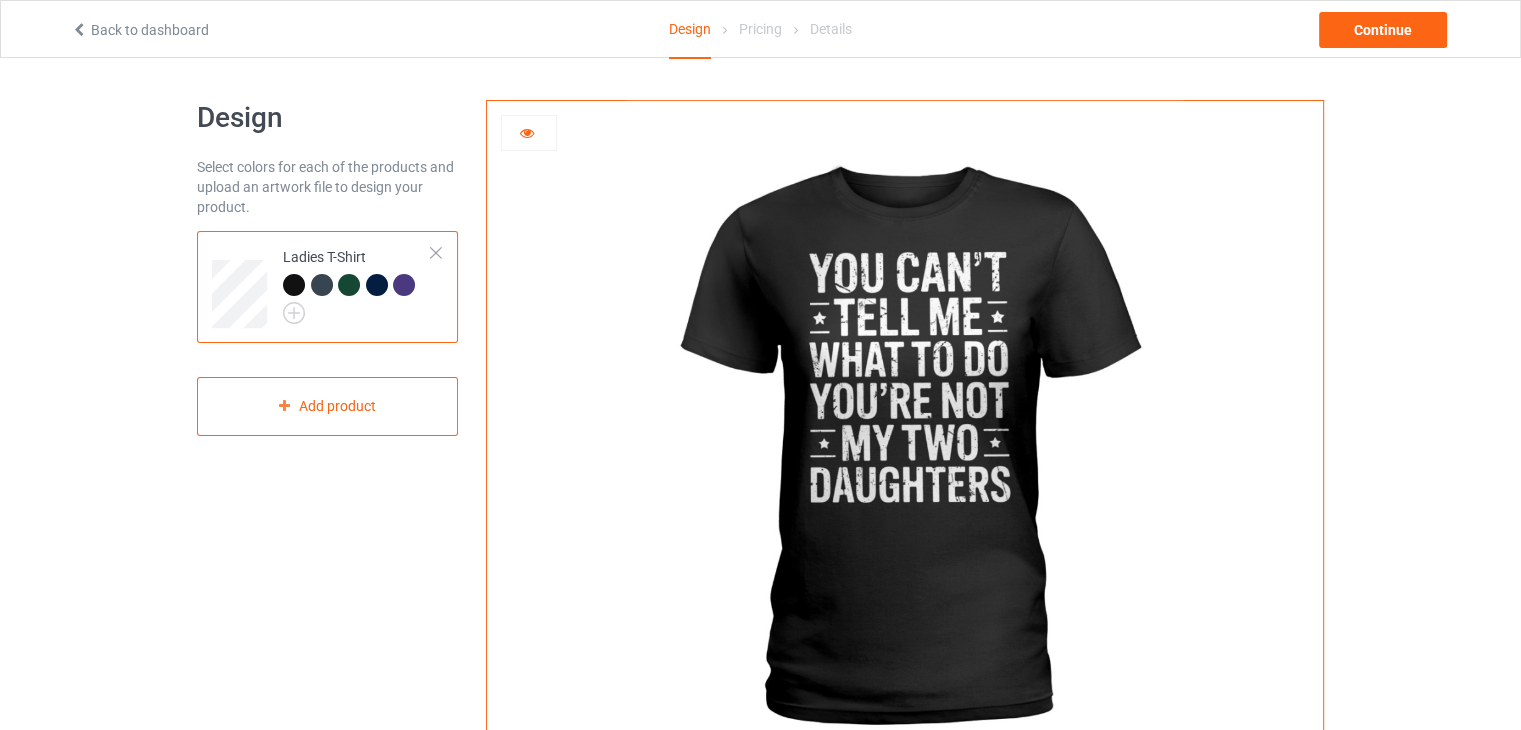 click at bounding box center (294, 285) 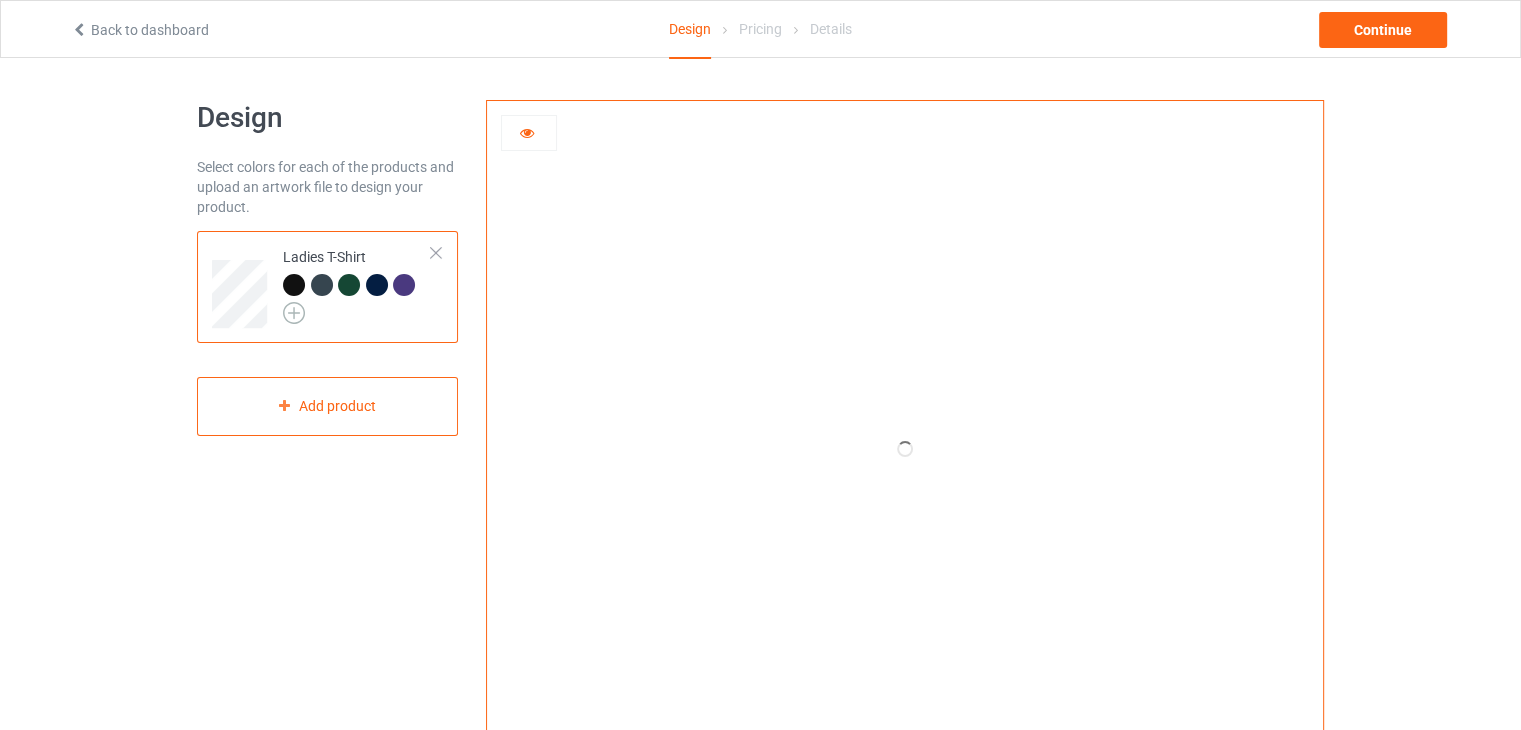 click at bounding box center (294, 313) 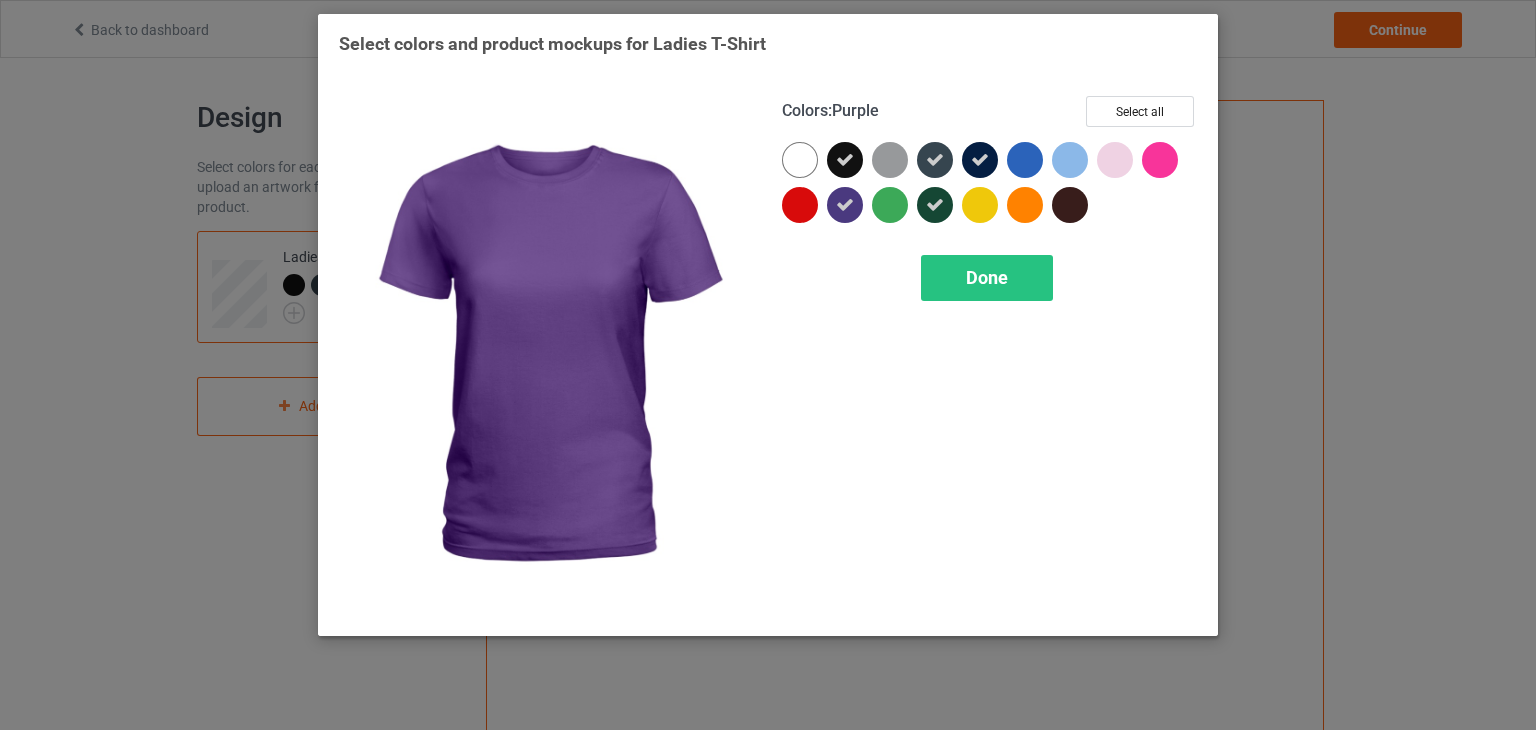 click at bounding box center (845, 160) 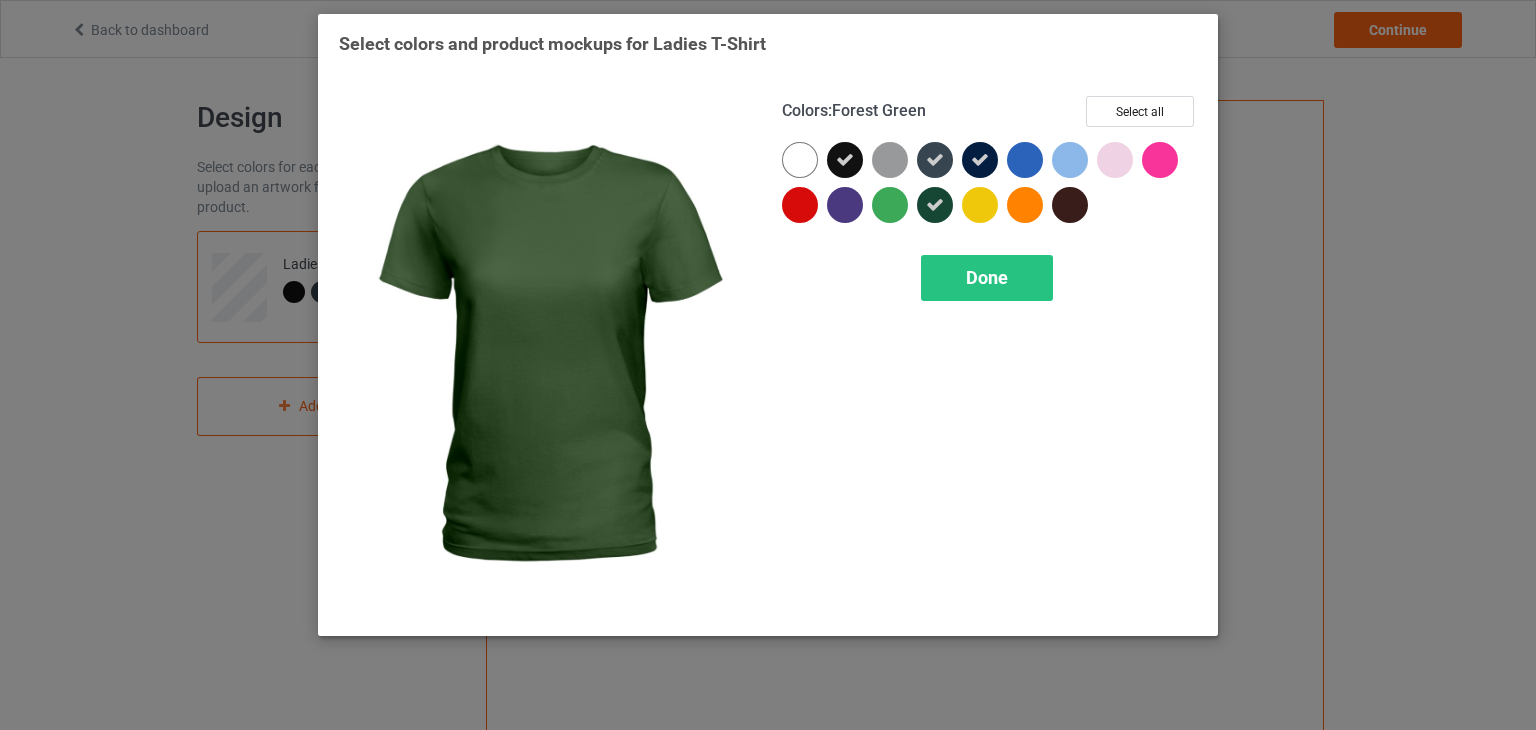 click at bounding box center (845, 160) 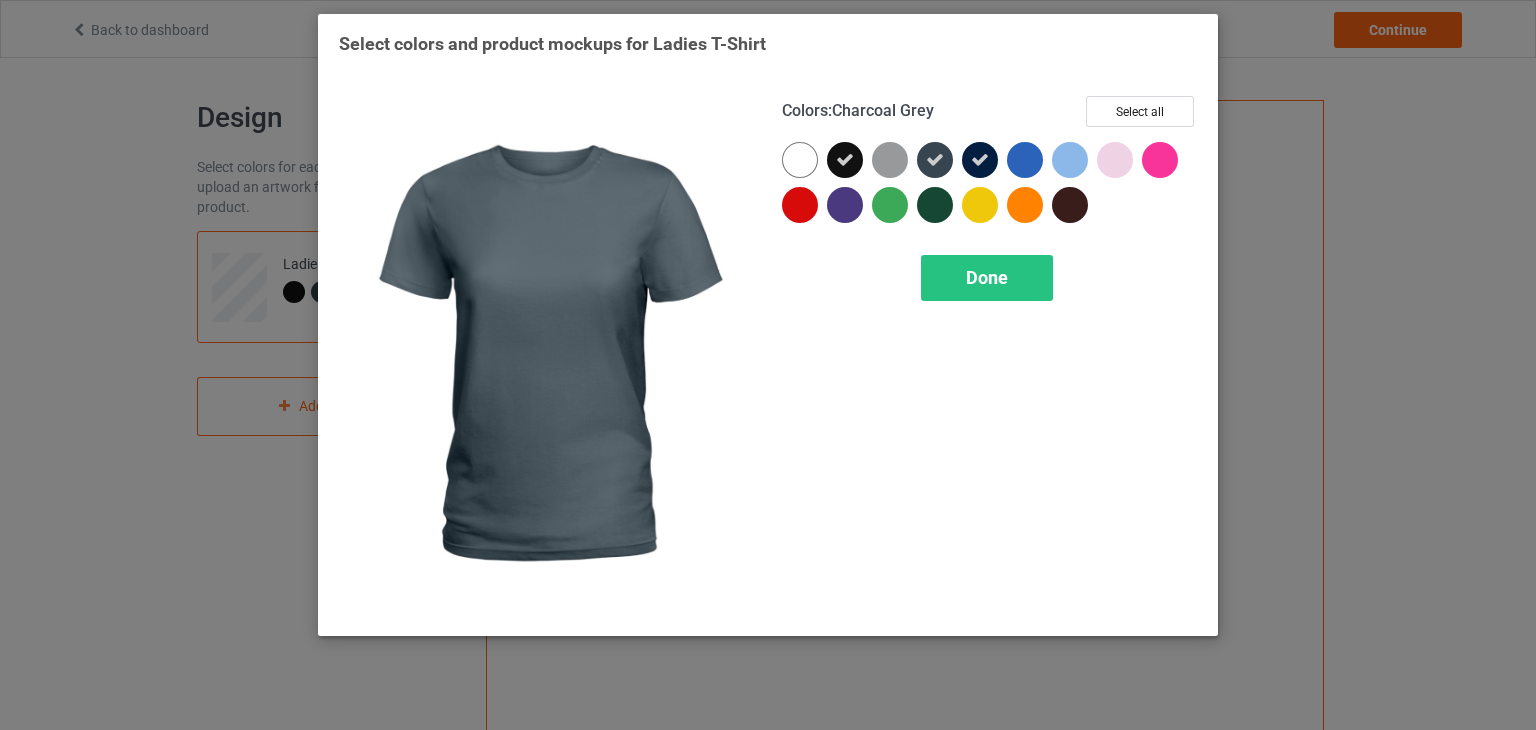 click at bounding box center (845, 160) 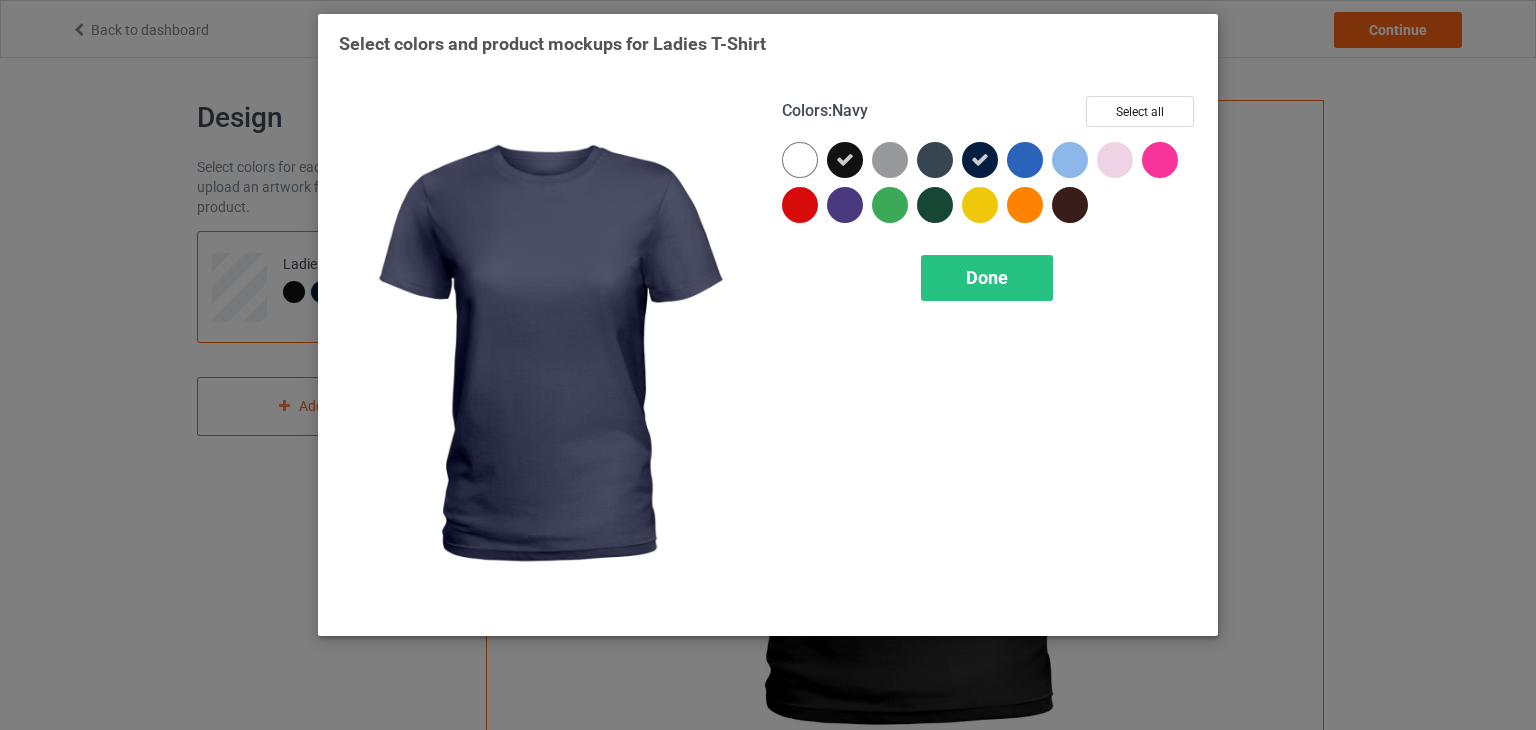 click at bounding box center [845, 160] 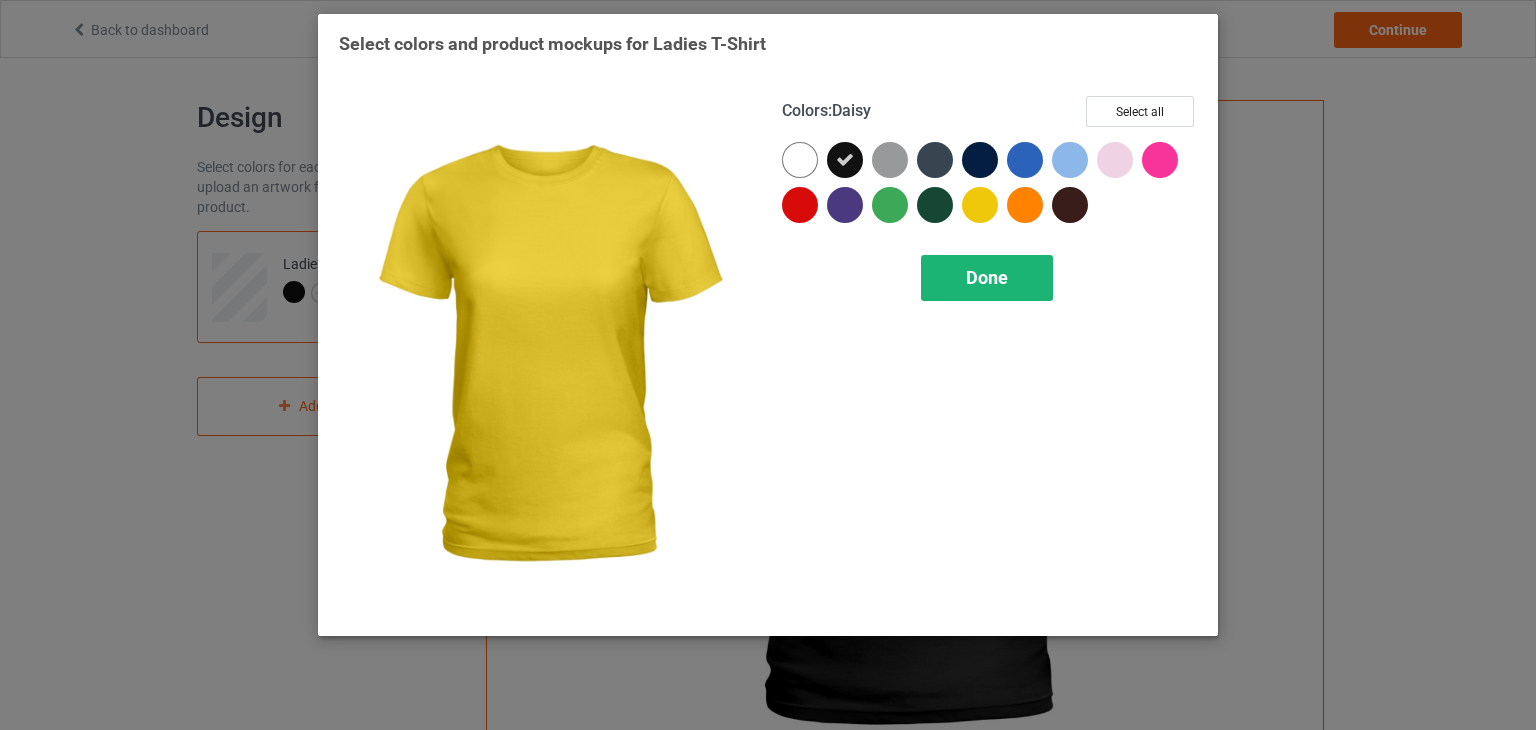 click on "Done" at bounding box center [987, 277] 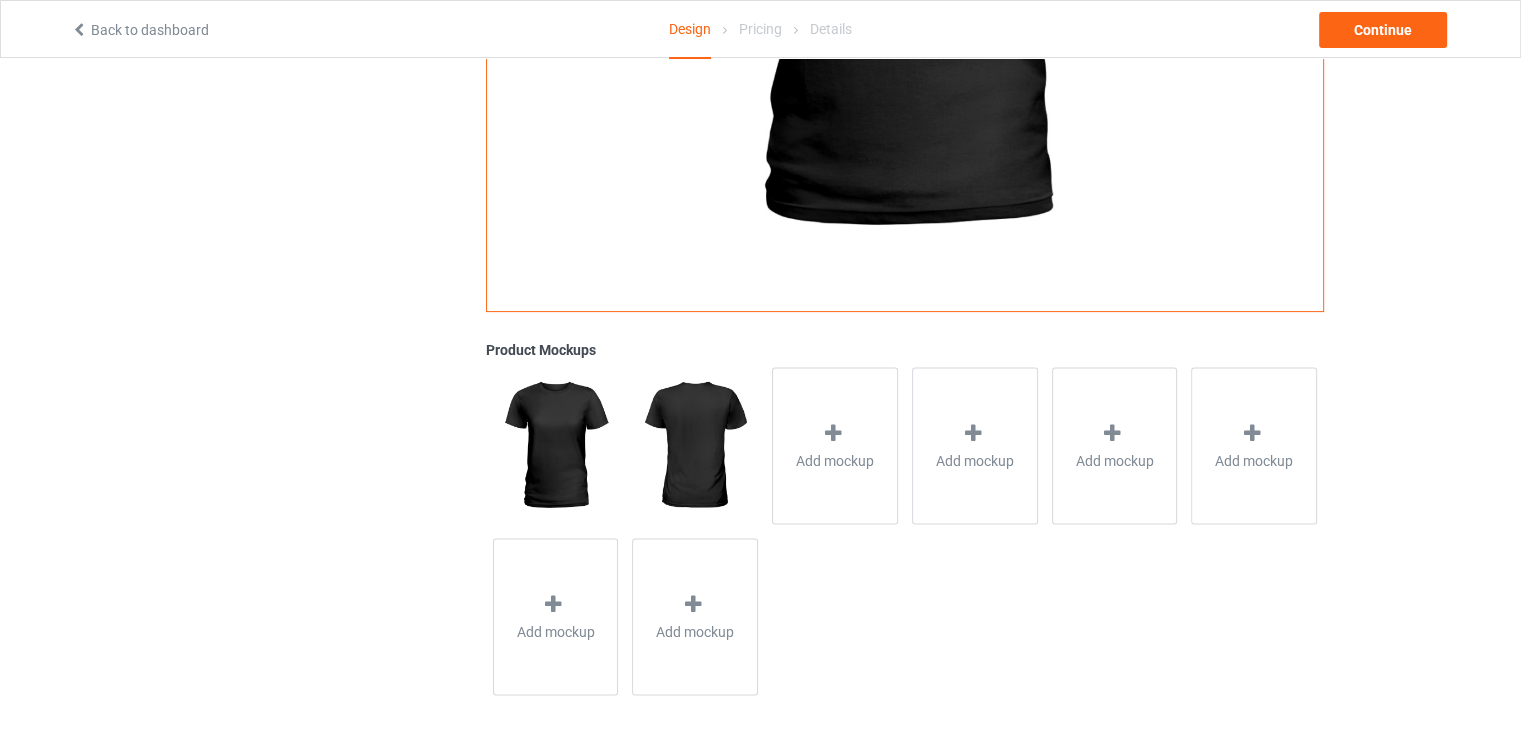scroll, scrollTop: 0, scrollLeft: 0, axis: both 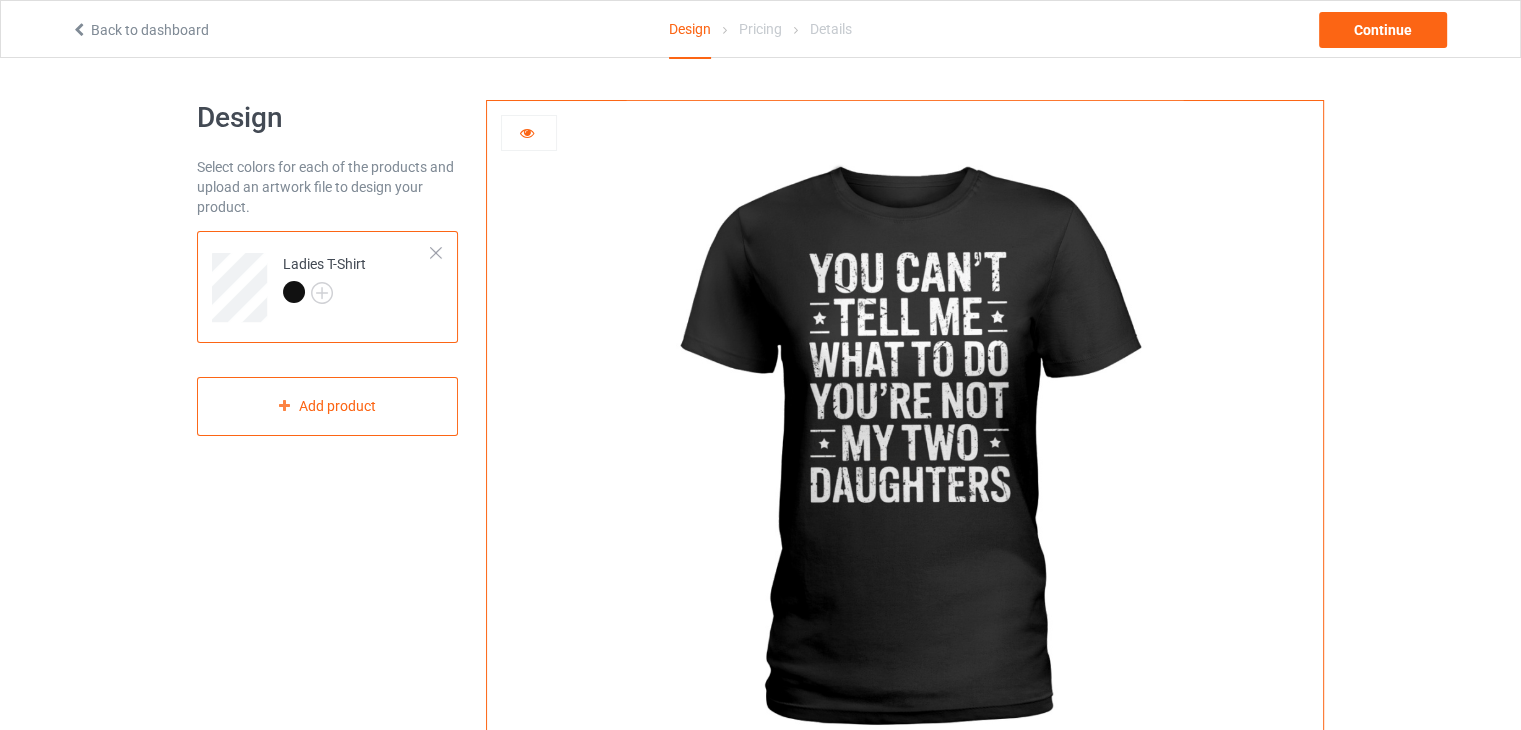 click at bounding box center (529, 133) 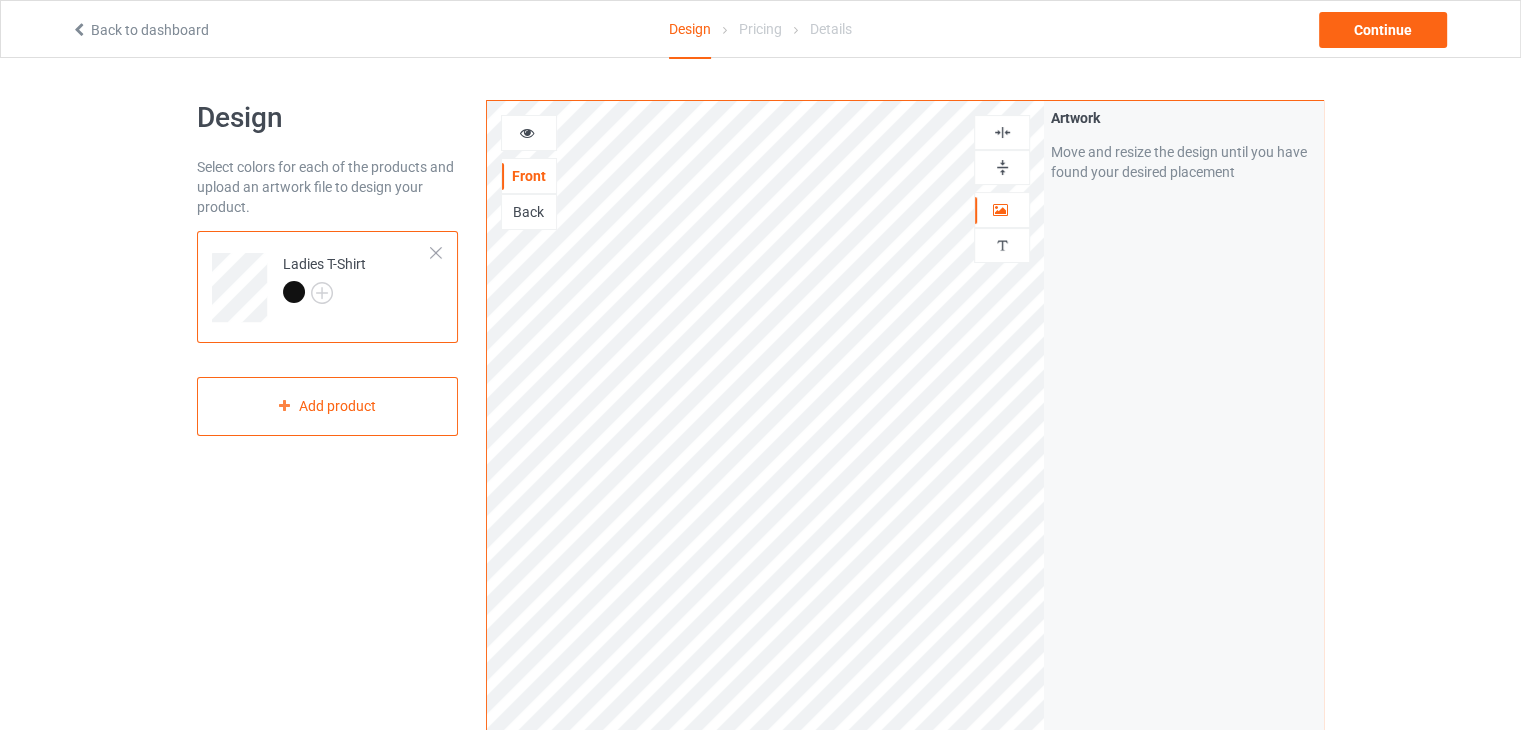 click at bounding box center [1002, 132] 